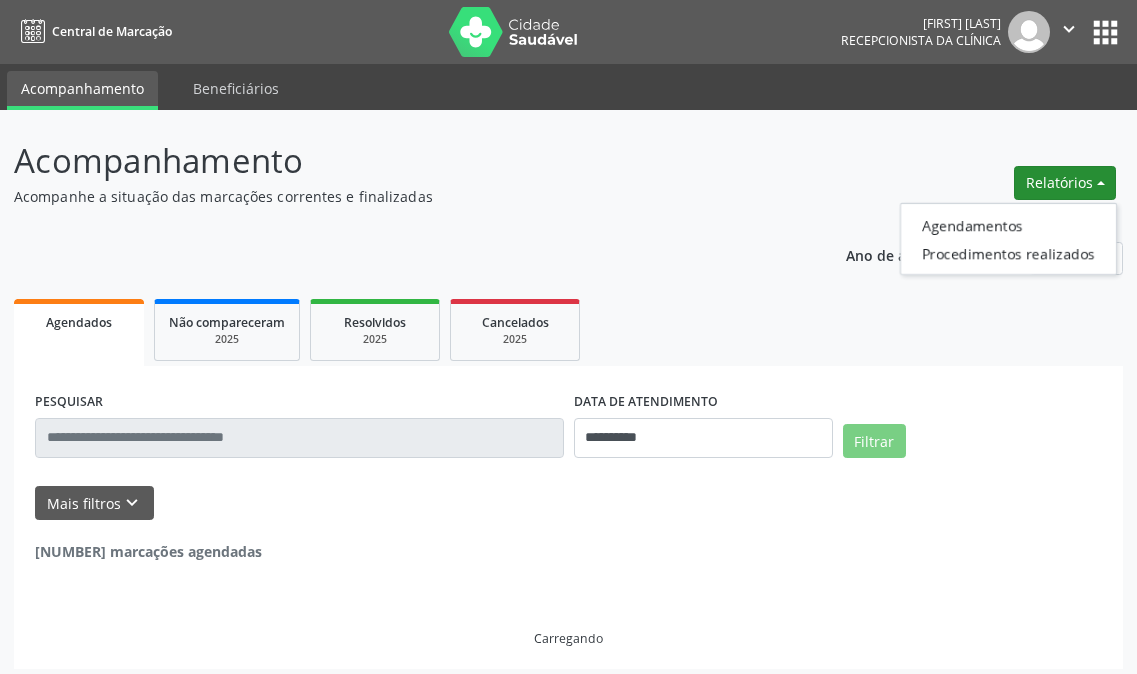scroll, scrollTop: 0, scrollLeft: 0, axis: both 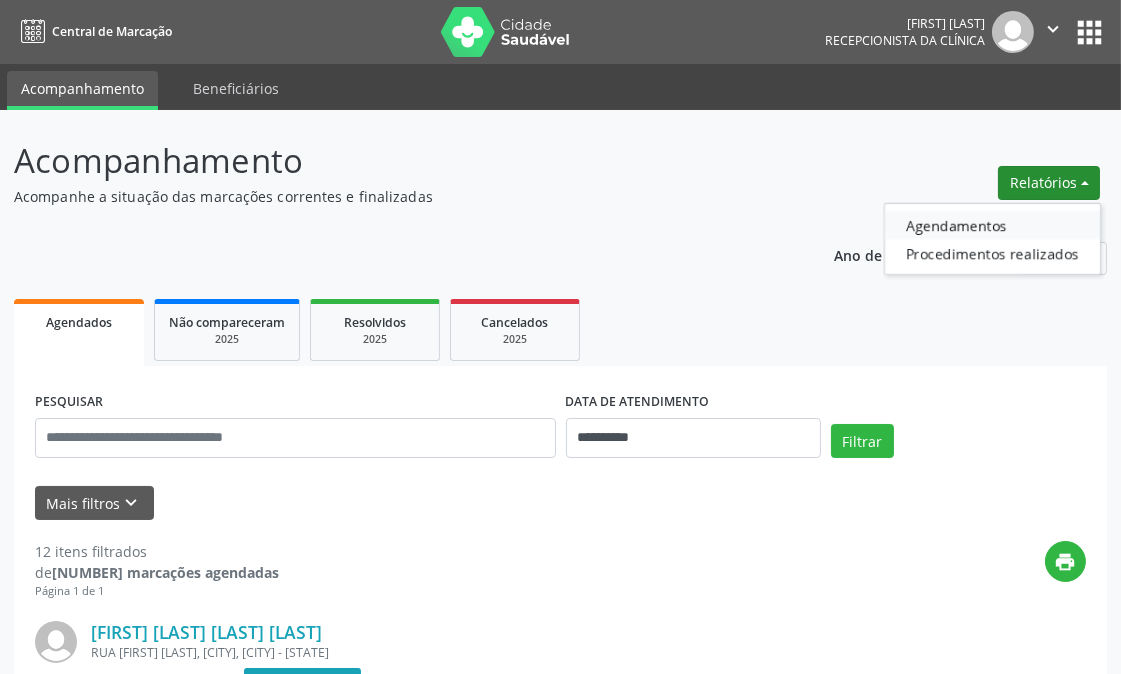 click on "Agendamentos" at bounding box center (992, 225) 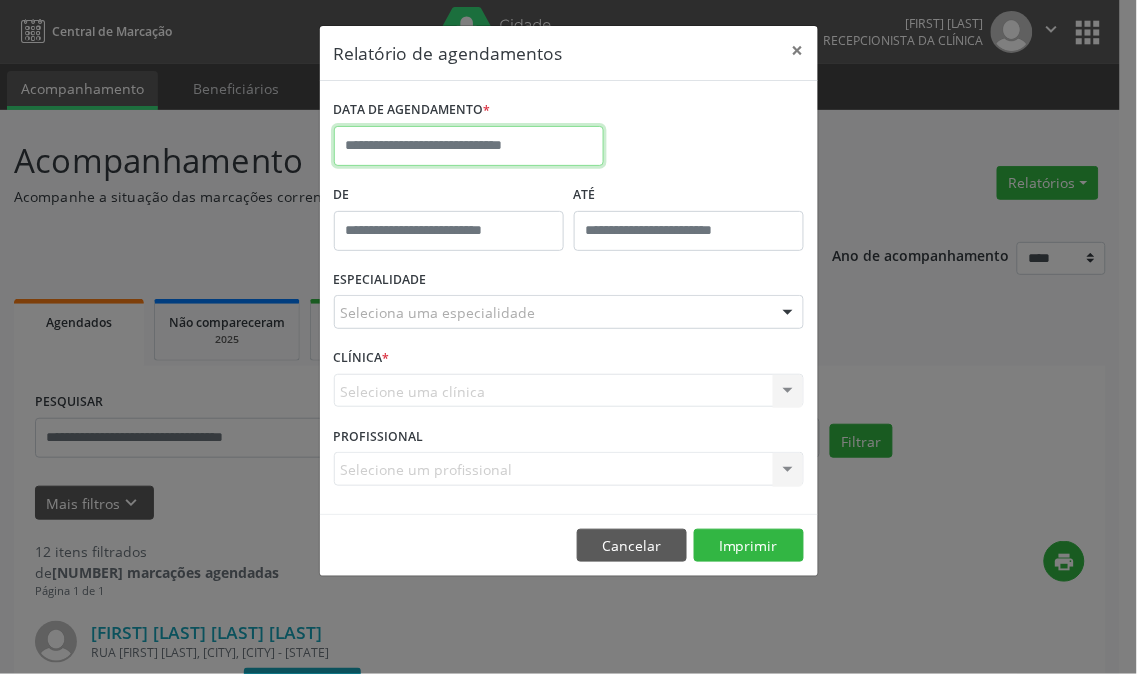 click at bounding box center (469, 146) 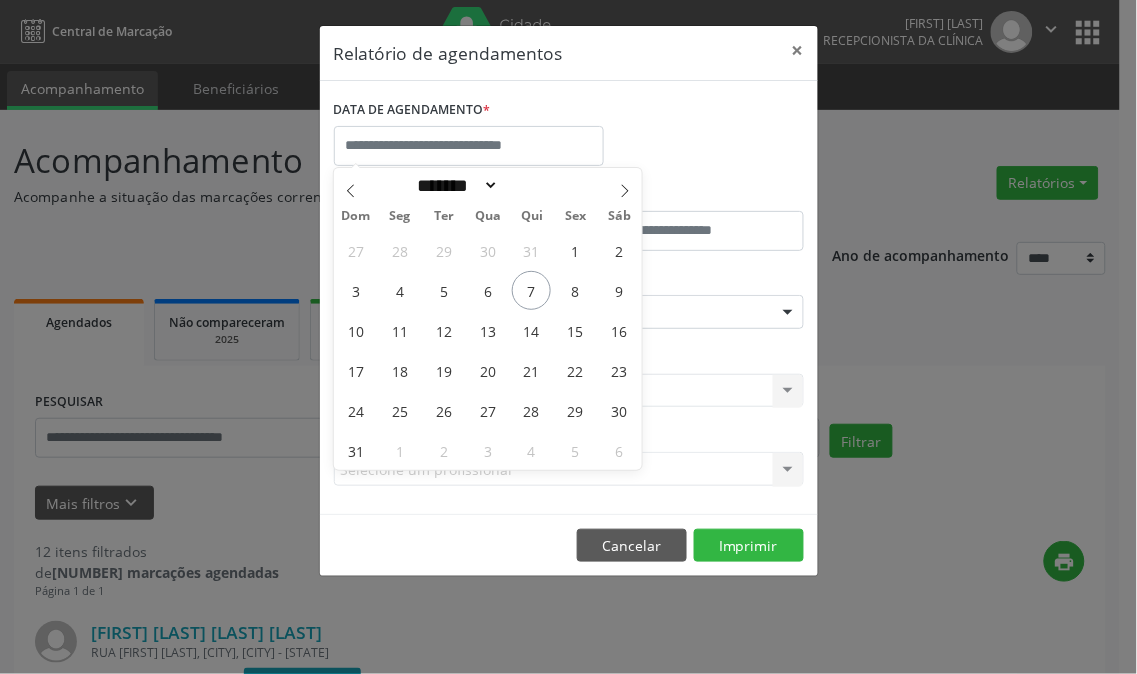 click on "27 28 29 30 31 1 2 3 4 5 6 7 8 9 10 11 12 13 14 15 16 17 18 19 20 21 22 23 24 25 26 27 28 29 30 31 1 2 3 4 5 6" at bounding box center (488, 350) 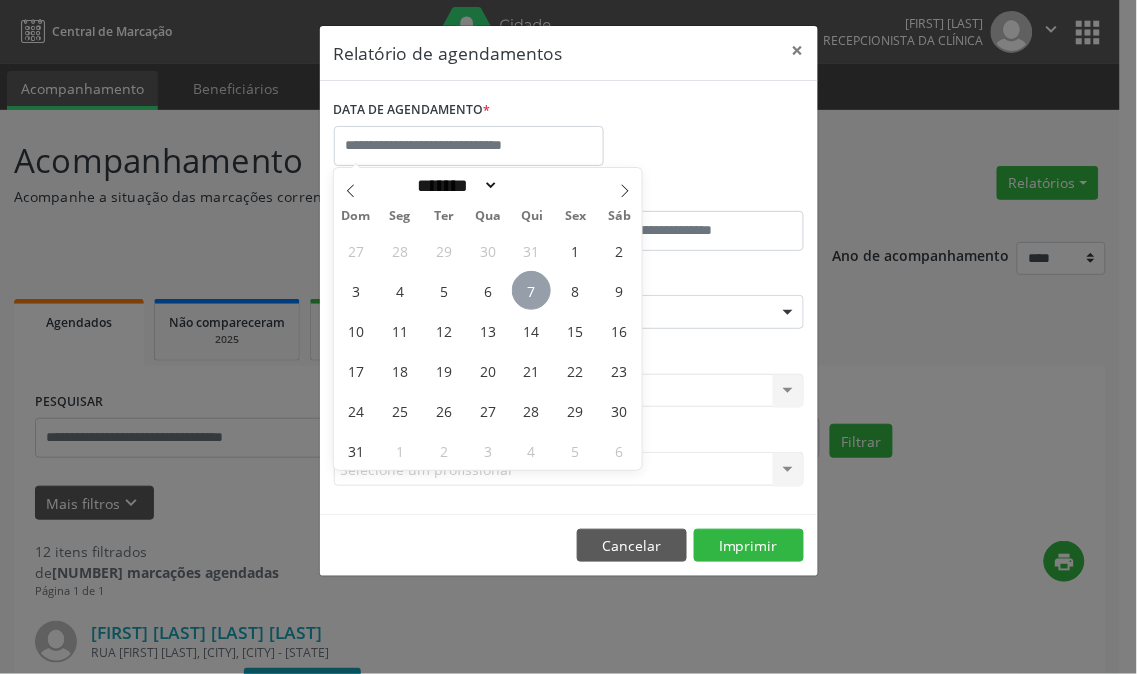 click on "7" at bounding box center [531, 290] 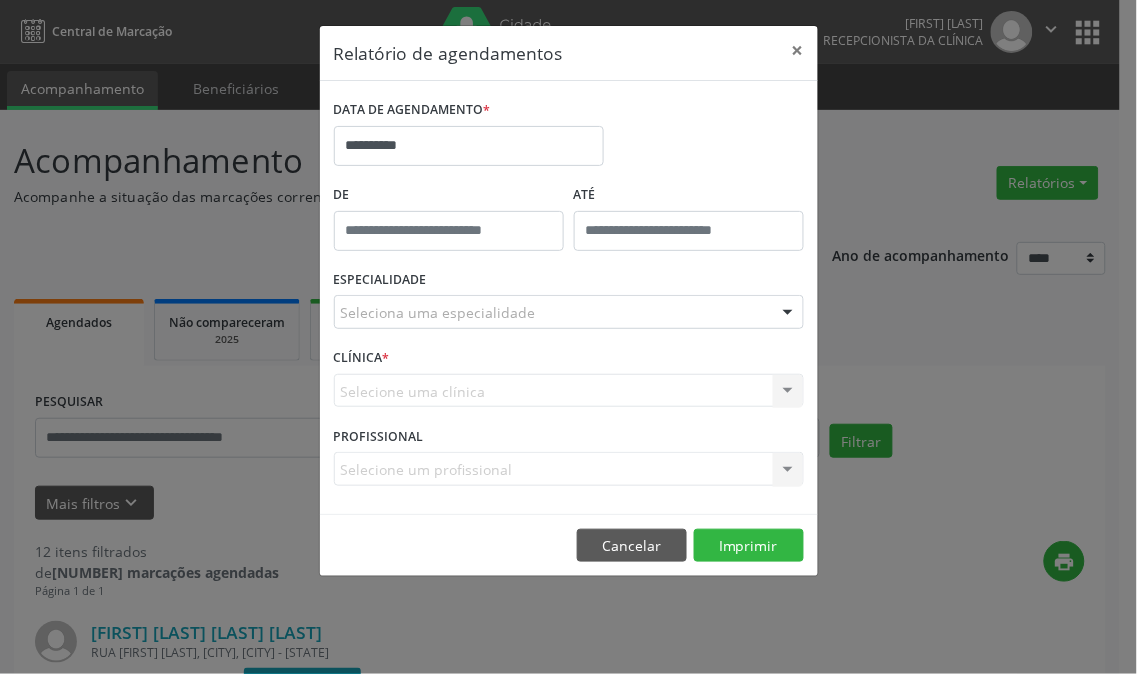 click on "Seleciona uma especialidade" at bounding box center [569, 312] 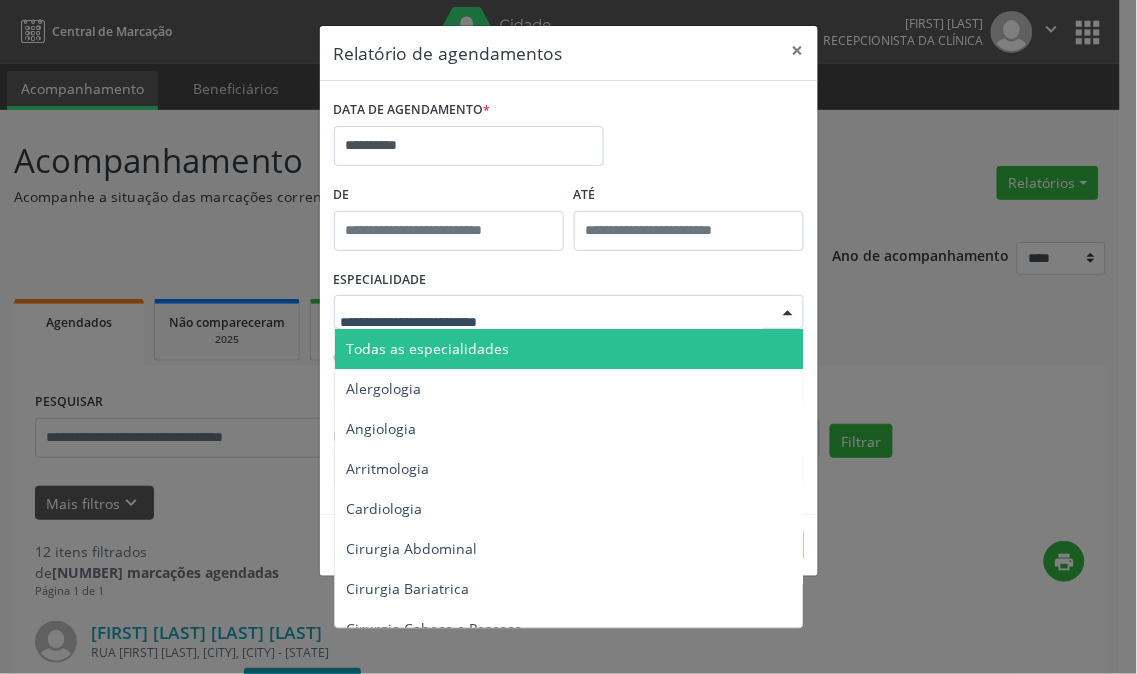 click on "Todas as especialidades" at bounding box center (570, 349) 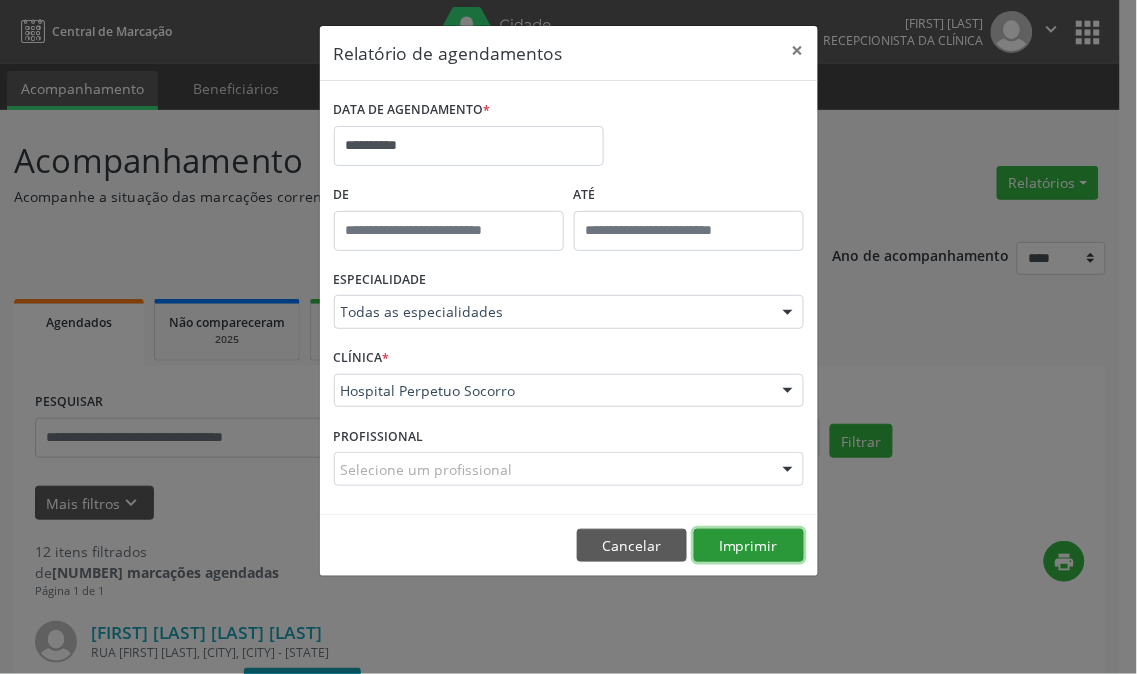 click on "Imprimir" at bounding box center [749, 546] 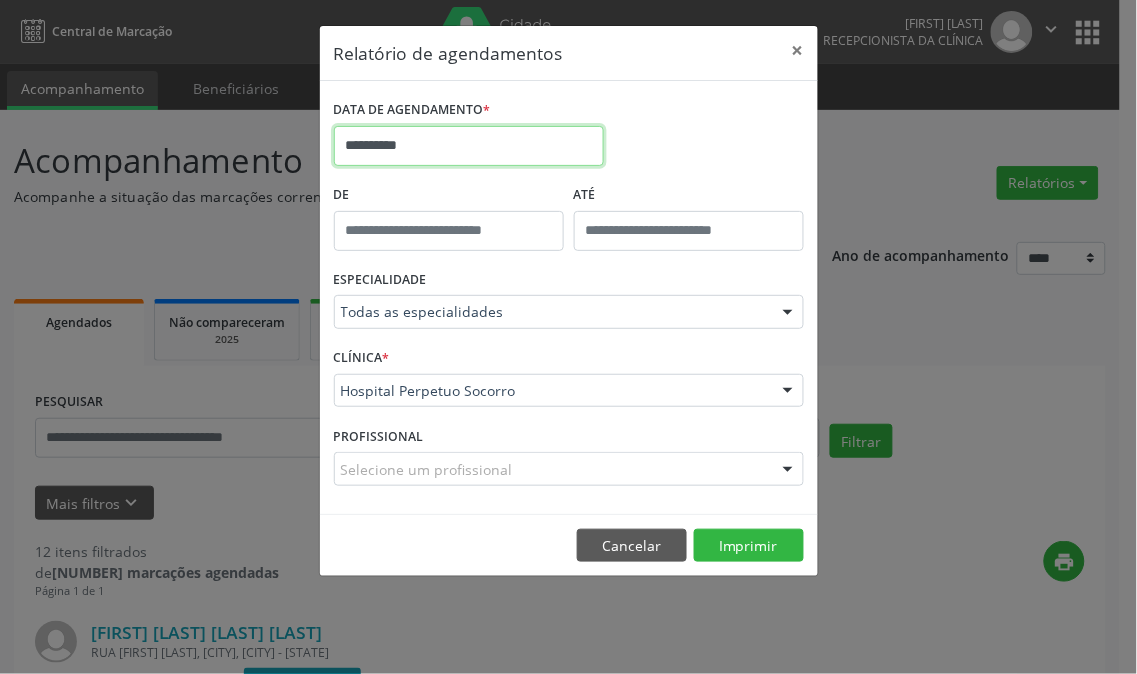 click on "**********" at bounding box center (469, 146) 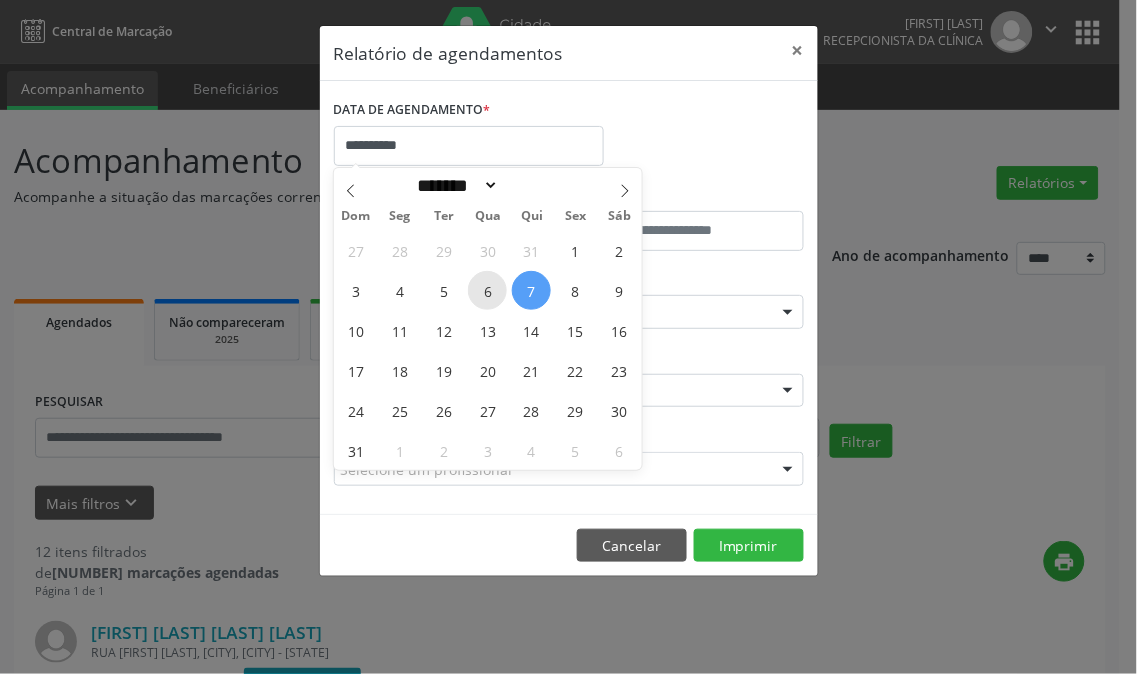 click on "6" at bounding box center [487, 290] 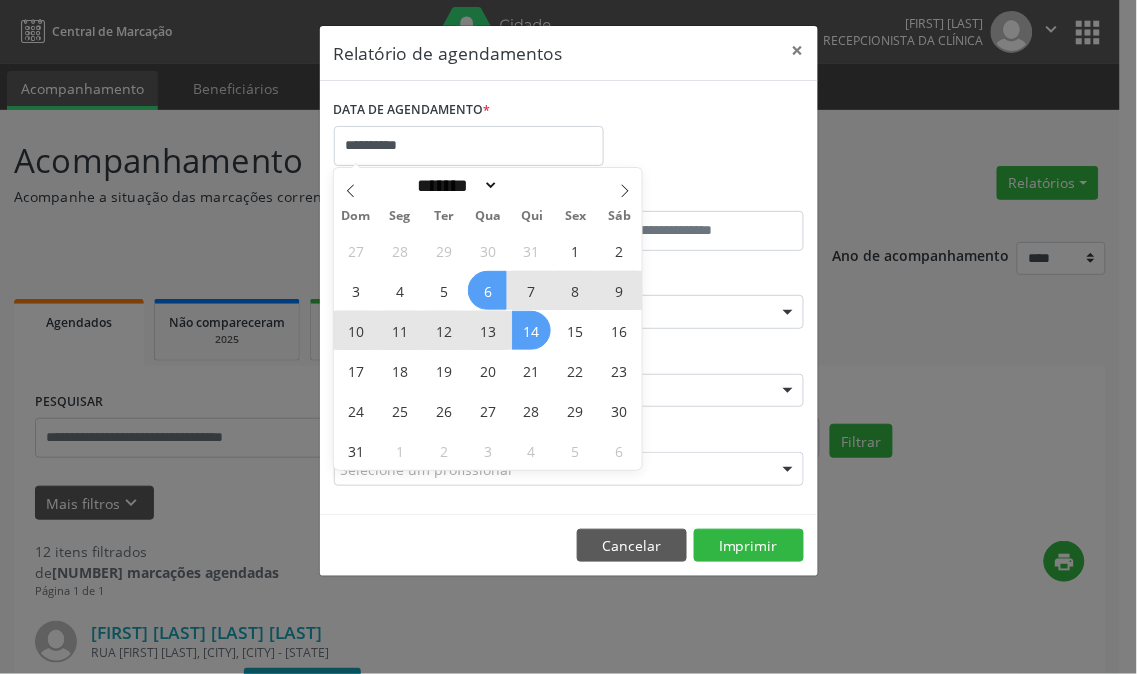 click on "14" at bounding box center [531, 330] 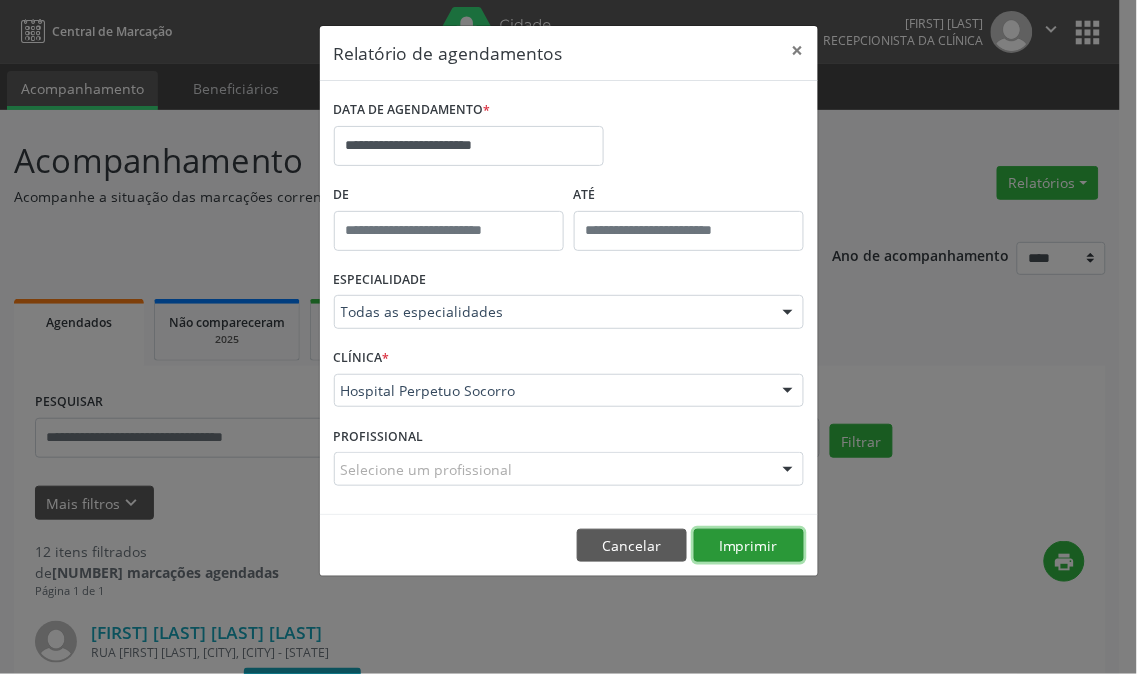 click on "Imprimir" at bounding box center [749, 546] 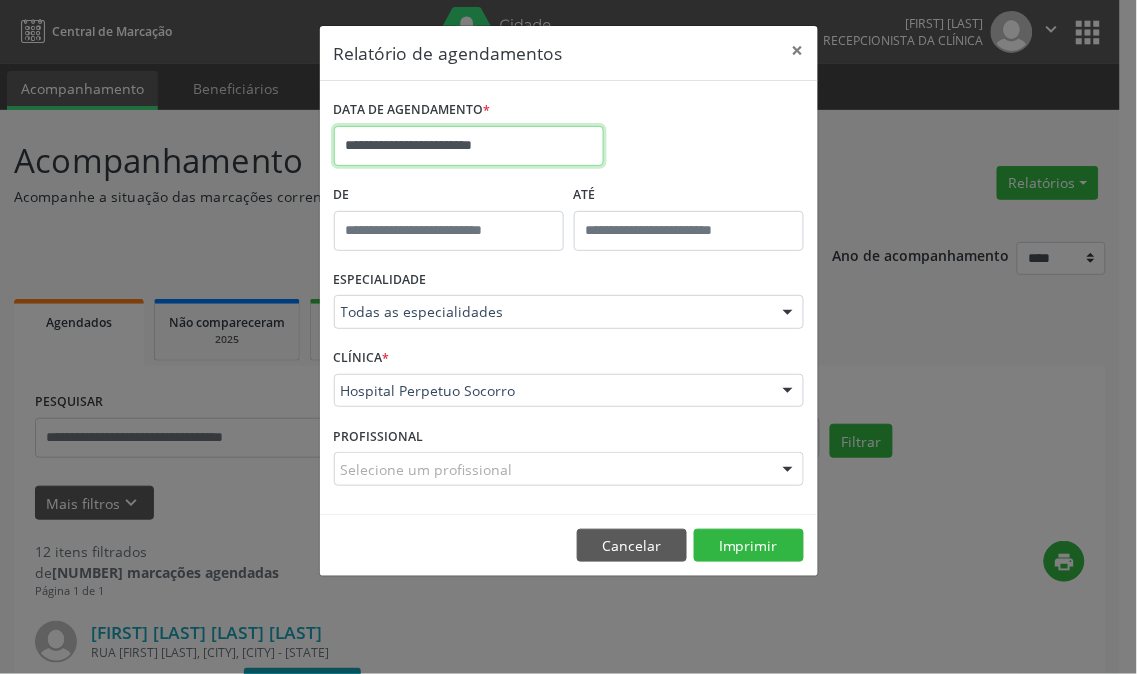 click on "**********" at bounding box center (469, 146) 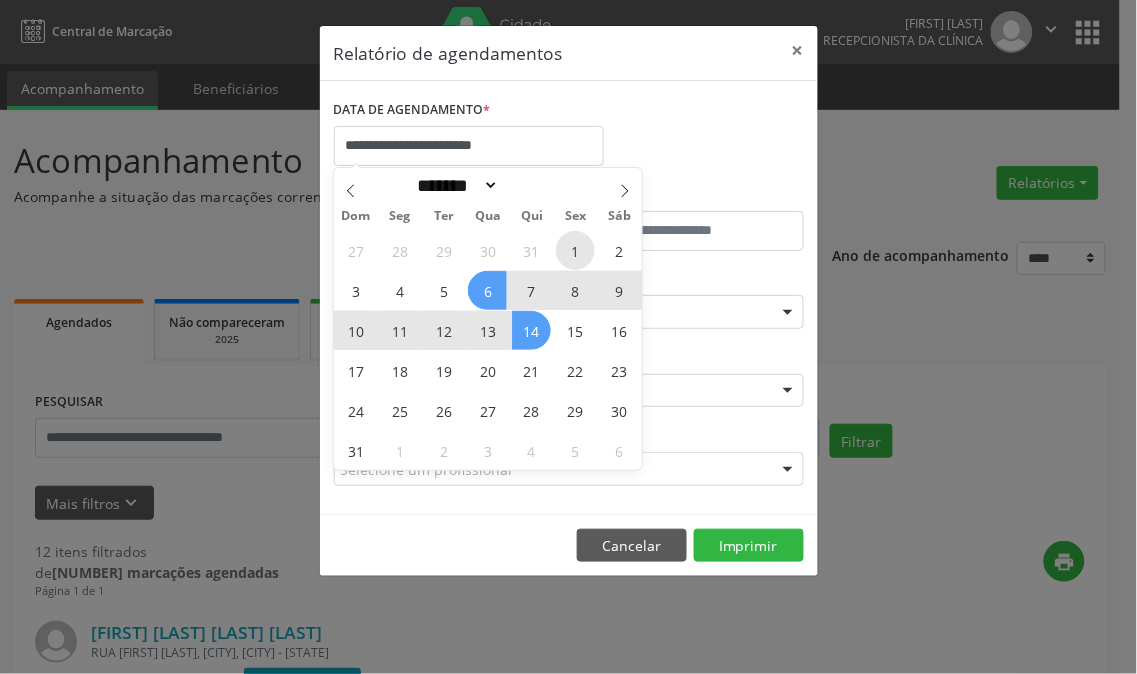 click on "1" at bounding box center (575, 250) 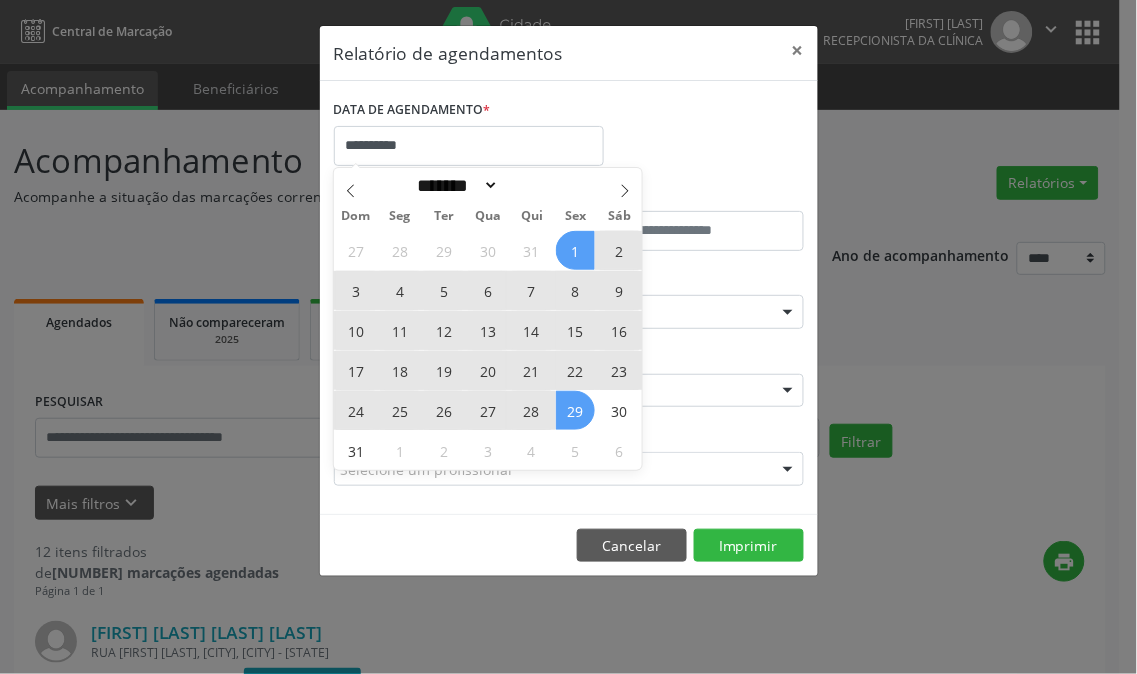 click on "29" at bounding box center (575, 410) 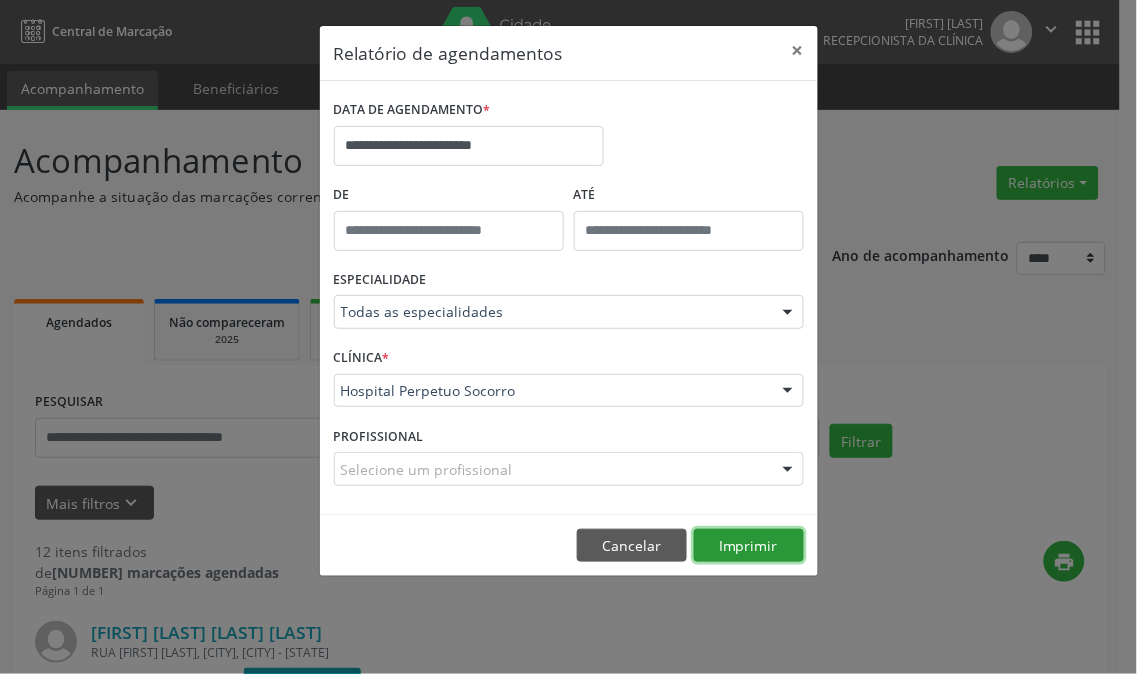 click on "Imprimir" at bounding box center [749, 546] 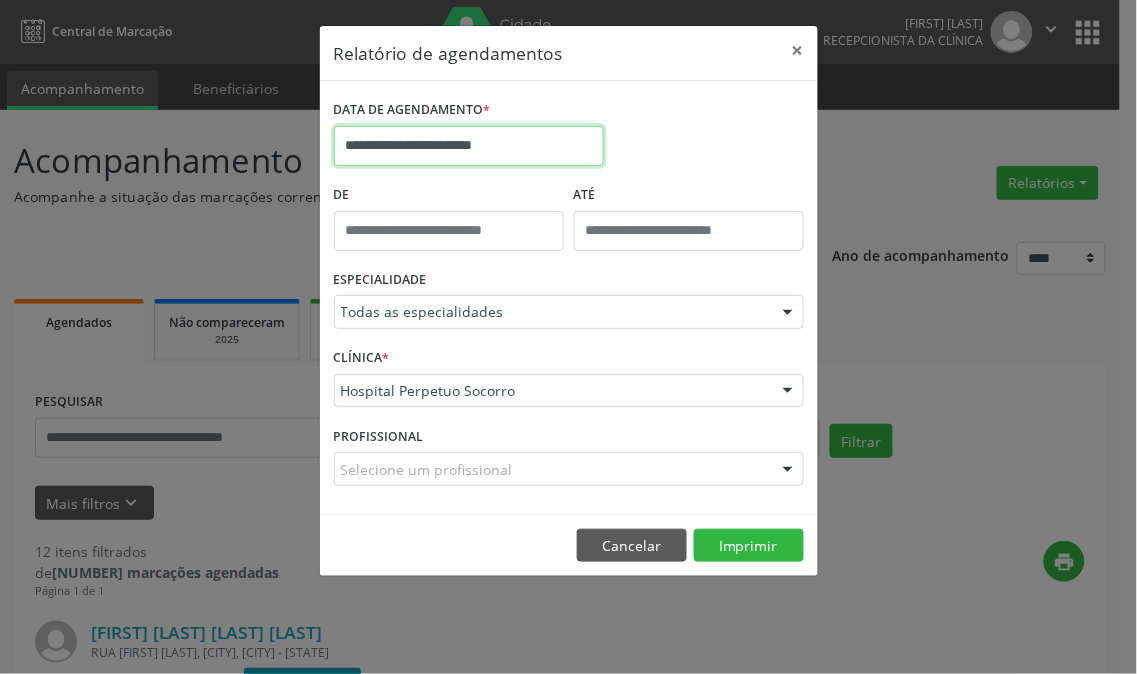 click on "**********" at bounding box center (469, 146) 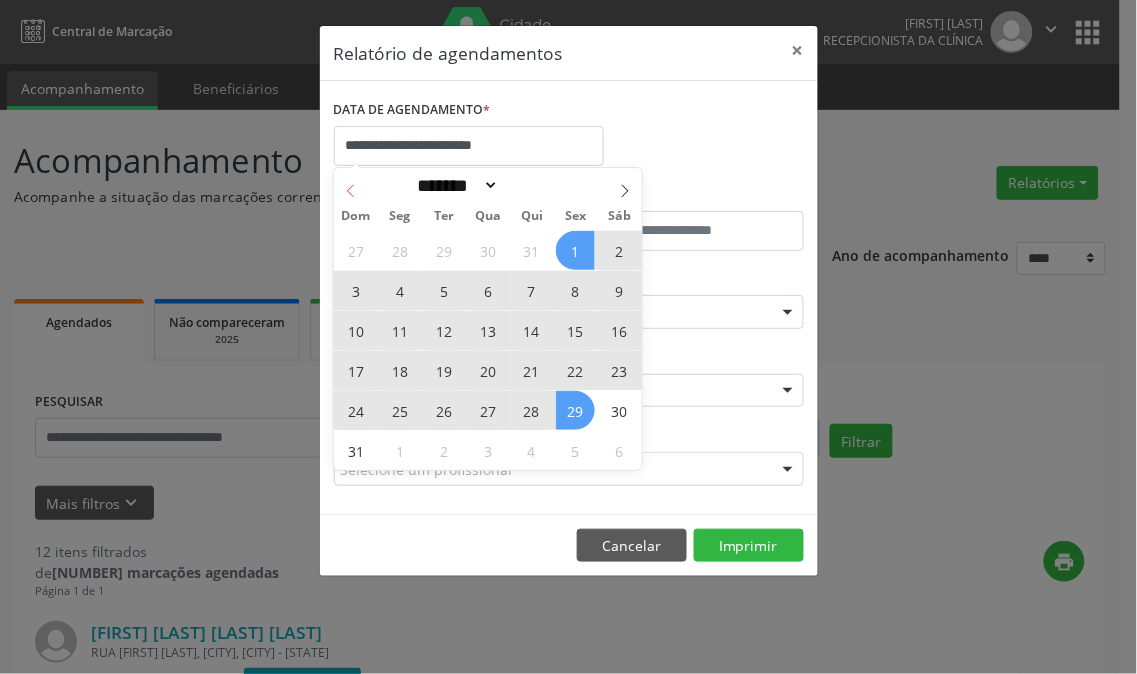click 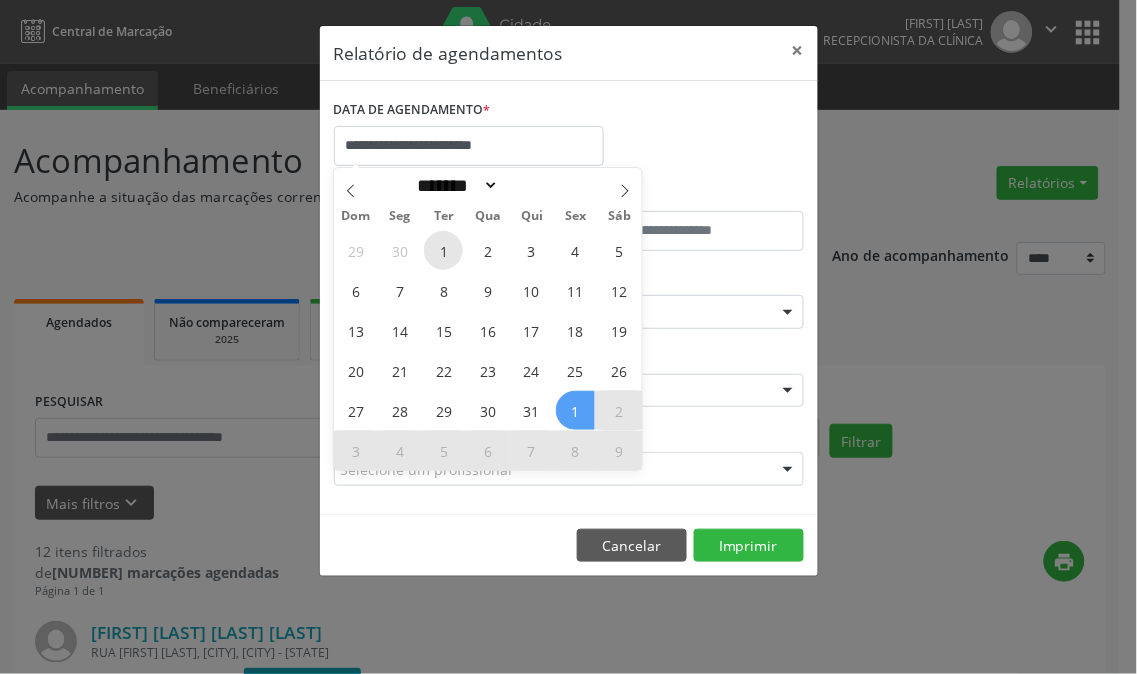 click on "1" at bounding box center (443, 250) 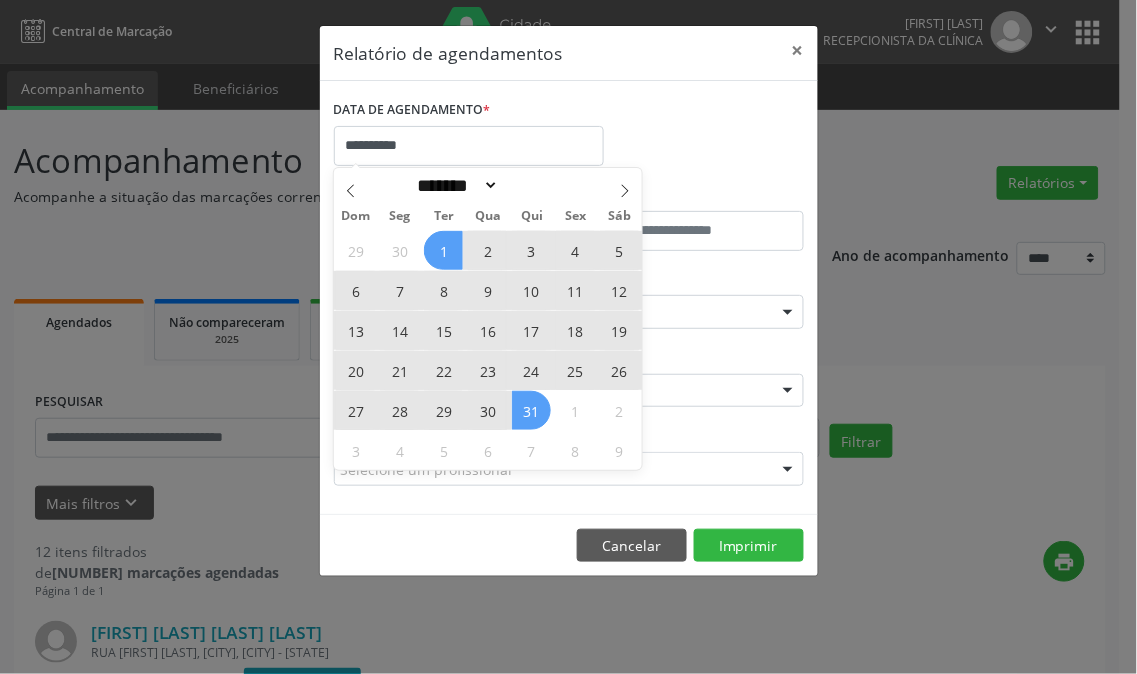 click on "31" at bounding box center (531, 410) 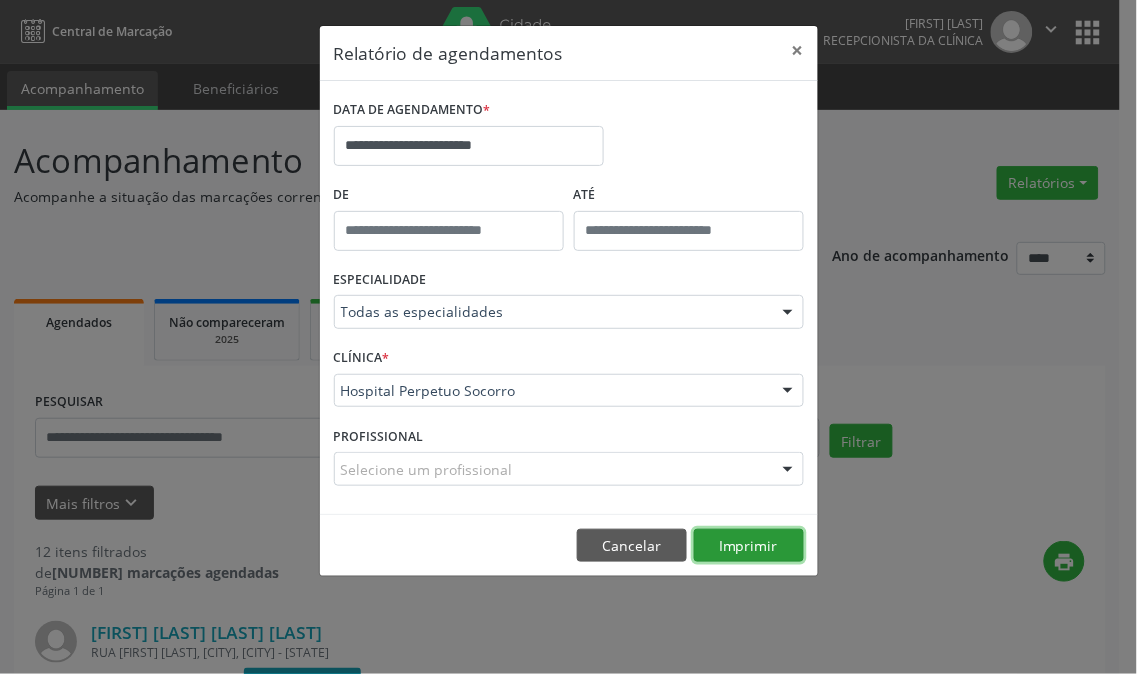 click on "Imprimir" at bounding box center (749, 546) 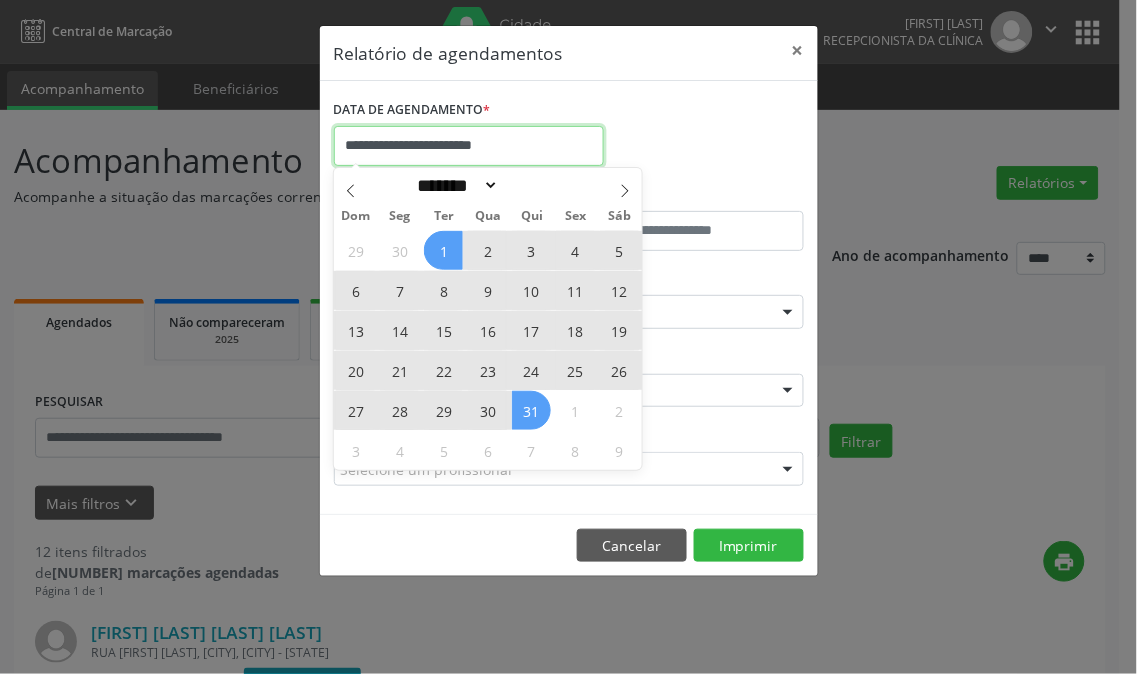 click on "**********" at bounding box center [469, 146] 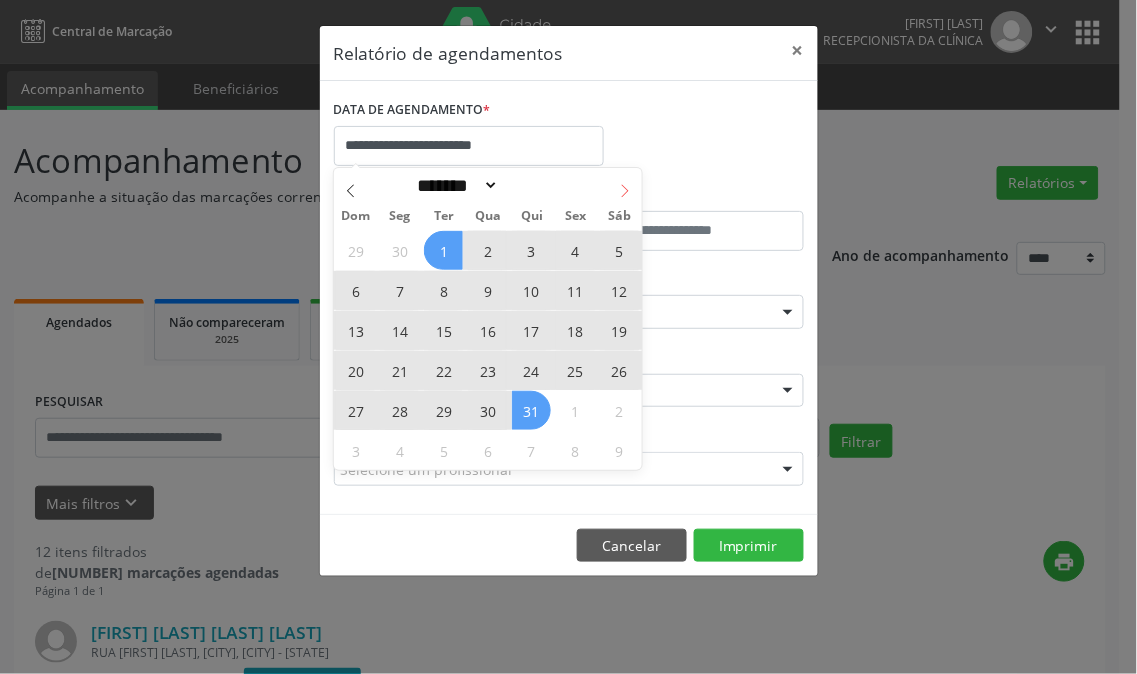 click 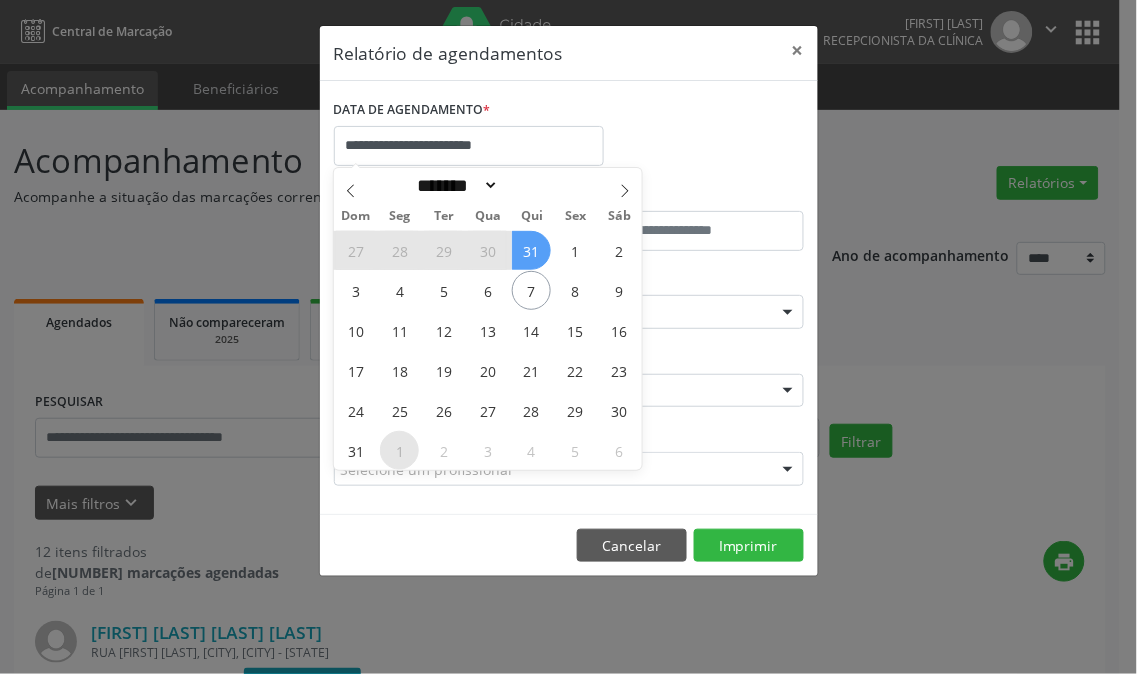 click on "1" at bounding box center (399, 450) 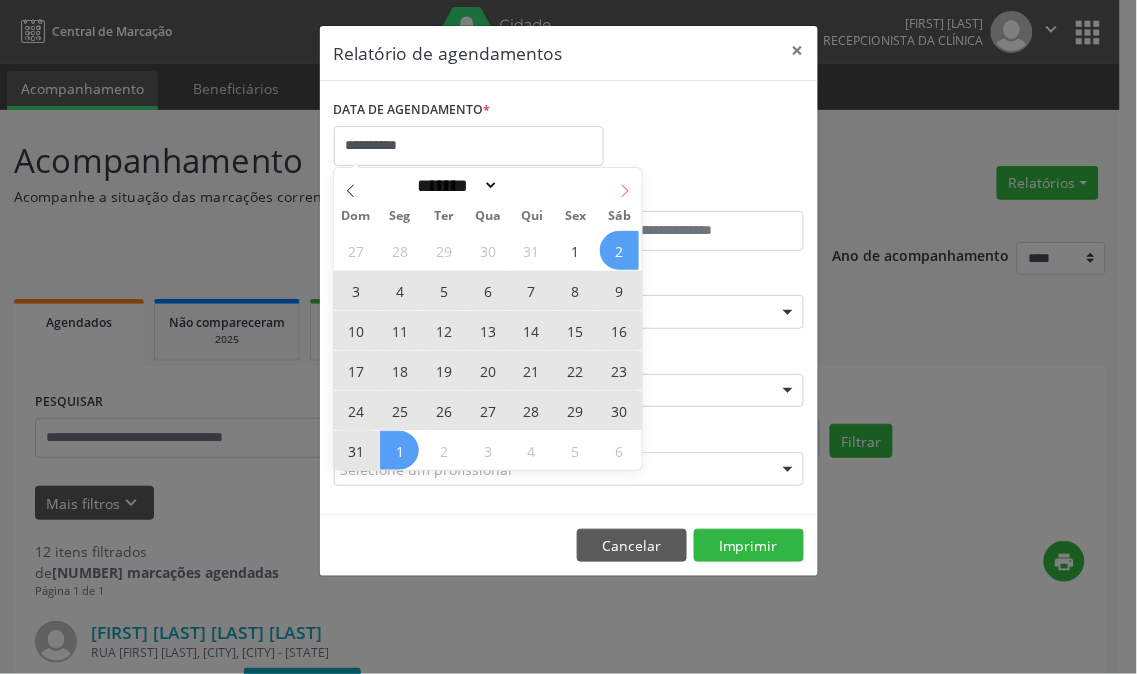 click at bounding box center (625, 185) 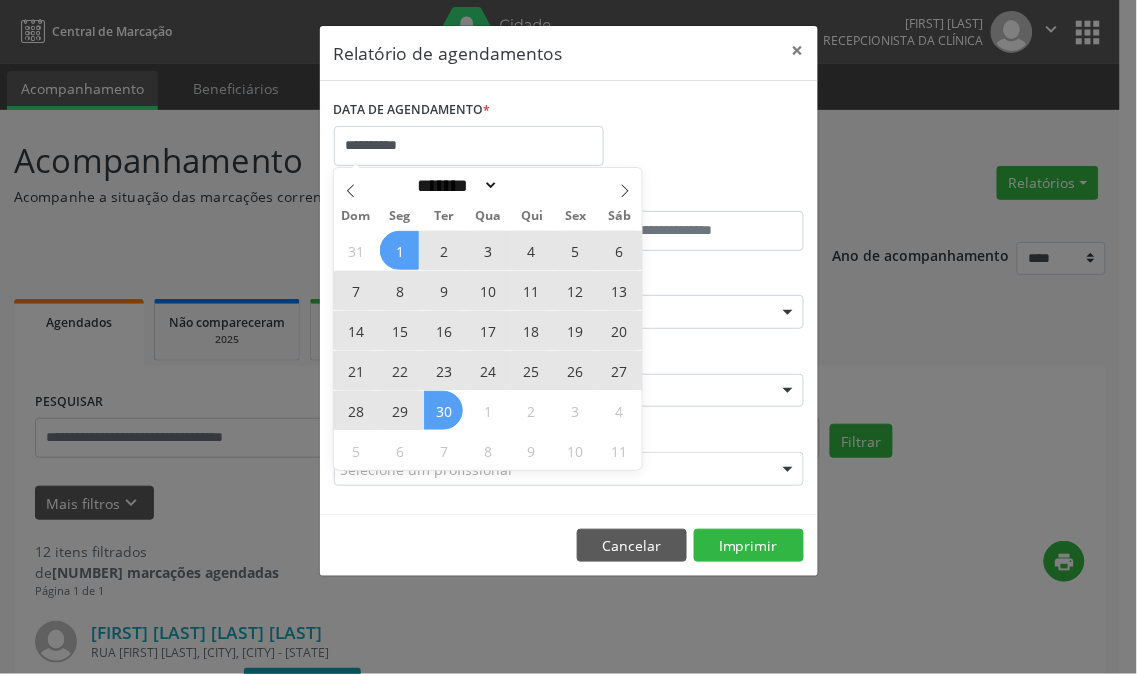 click on "30" at bounding box center [443, 410] 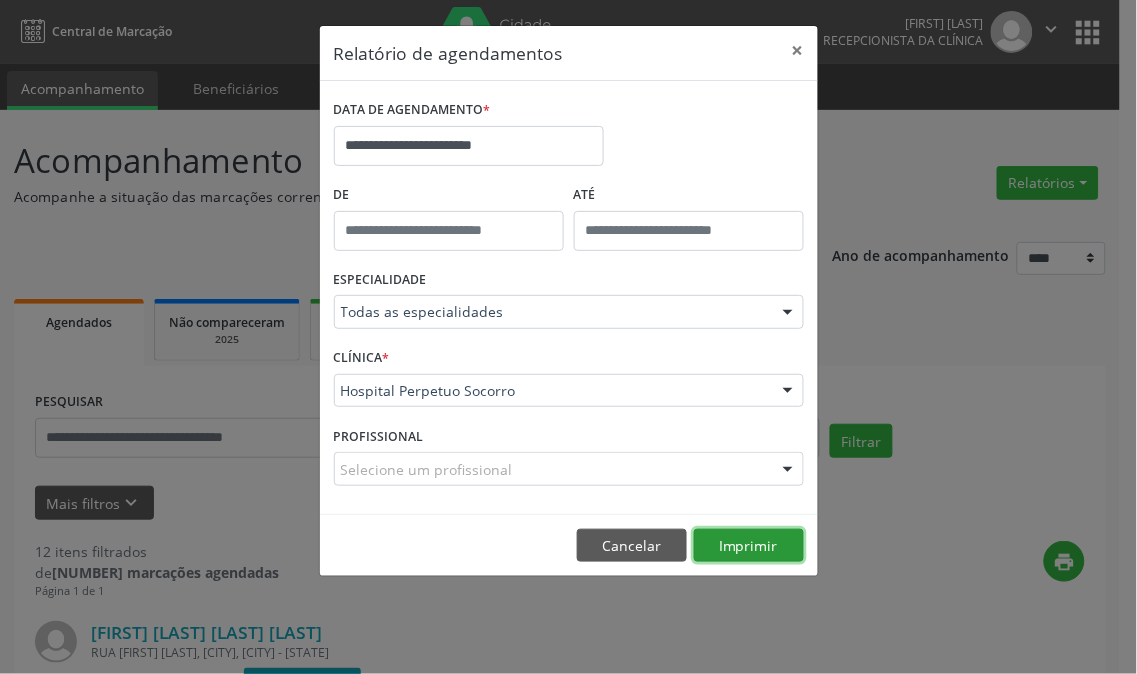 click on "Imprimir" at bounding box center (749, 546) 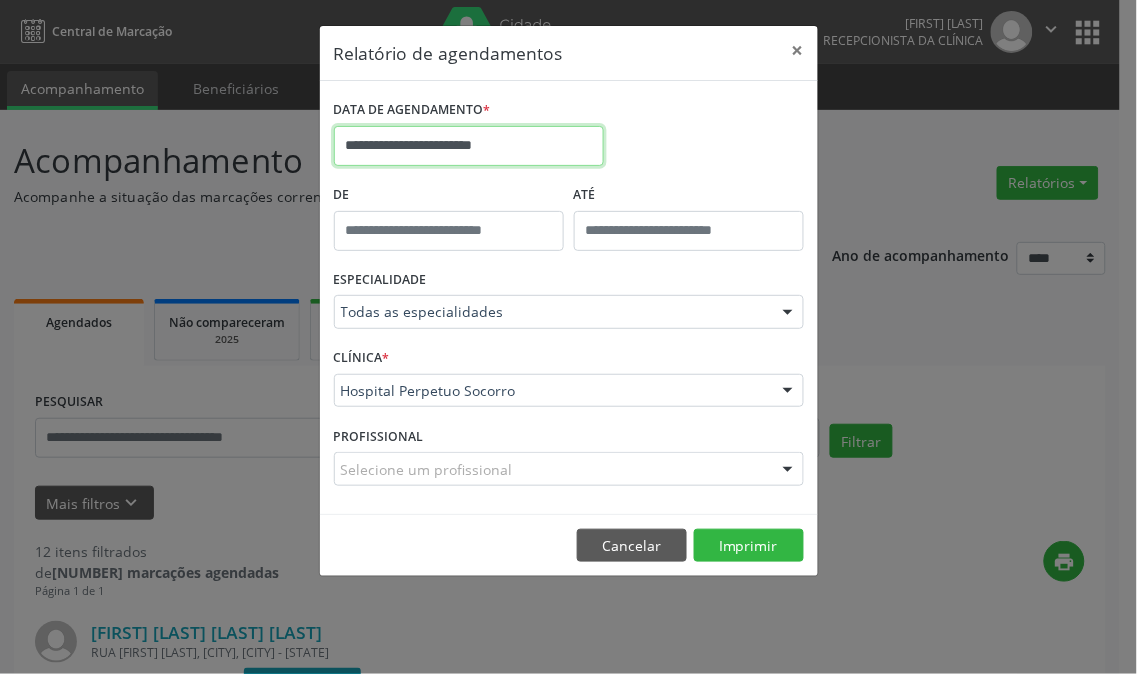 click on "**********" at bounding box center [469, 146] 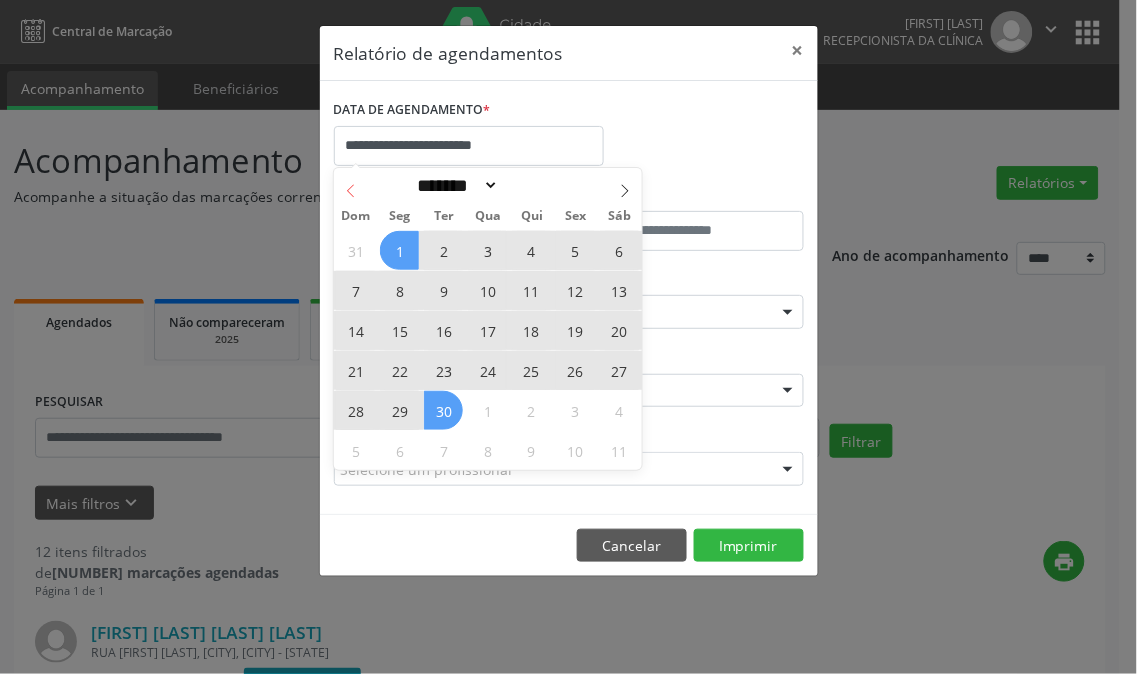 click at bounding box center (351, 185) 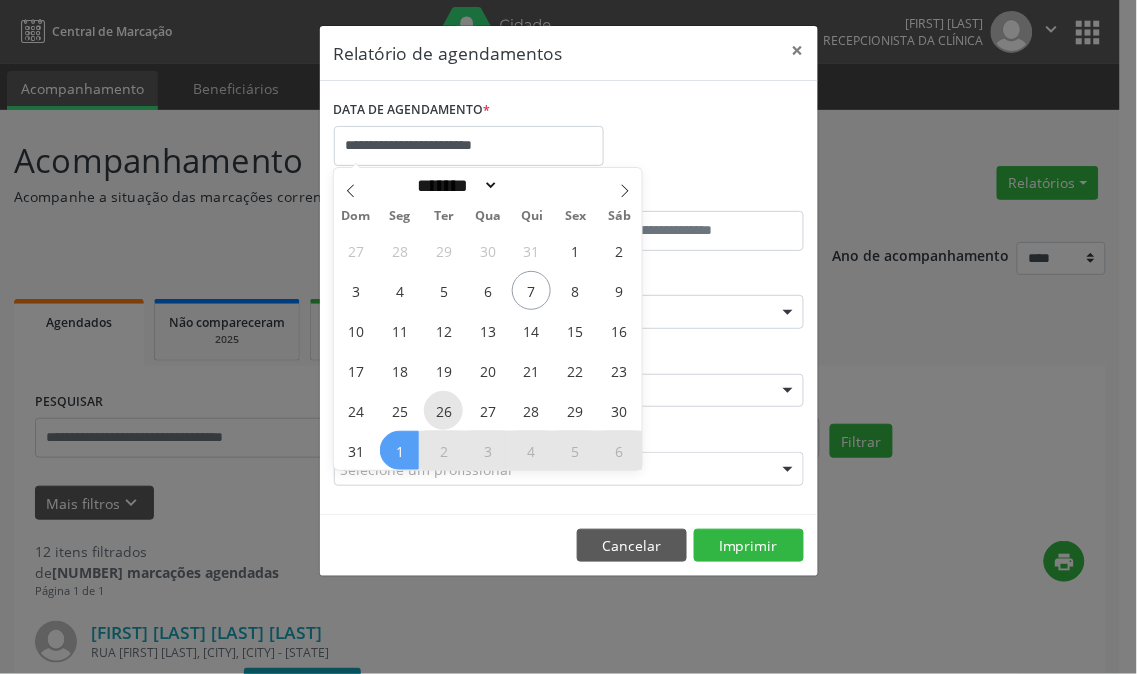 click on "26" at bounding box center (443, 410) 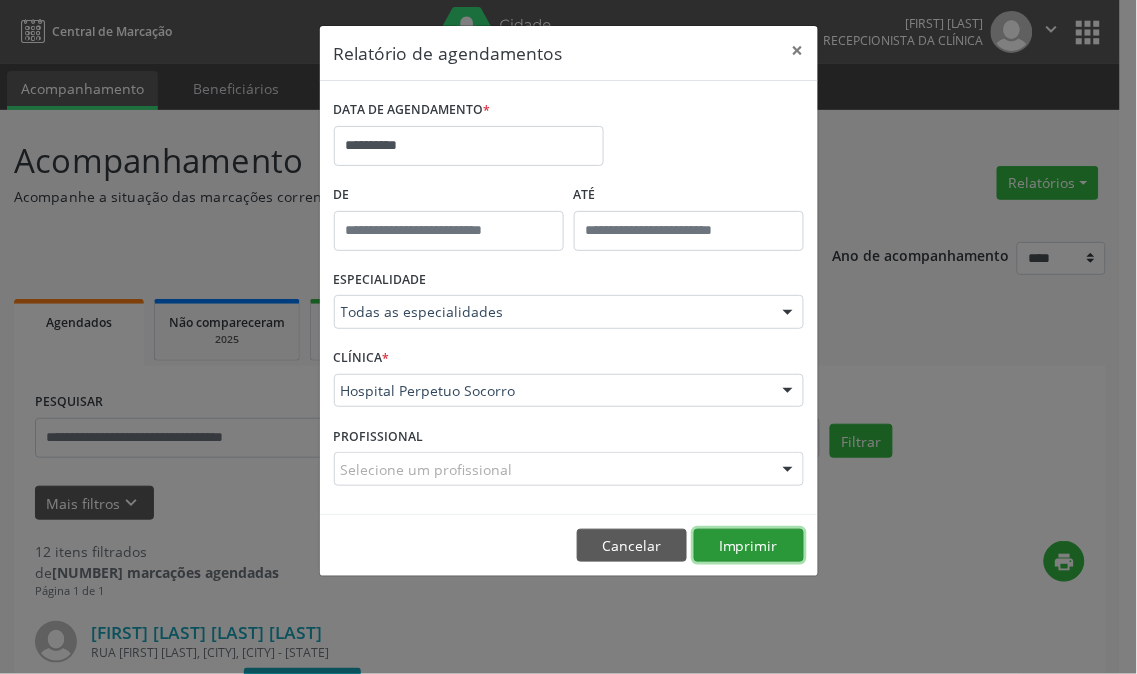 click on "Imprimir" at bounding box center [749, 546] 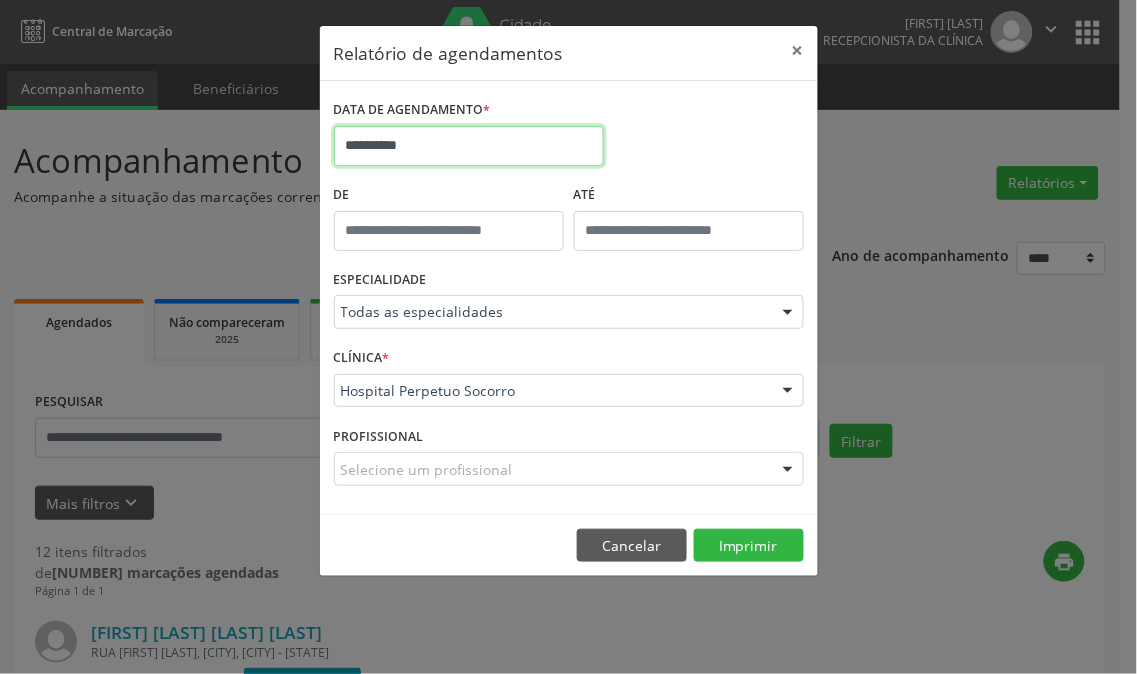 click on "**********" at bounding box center [469, 146] 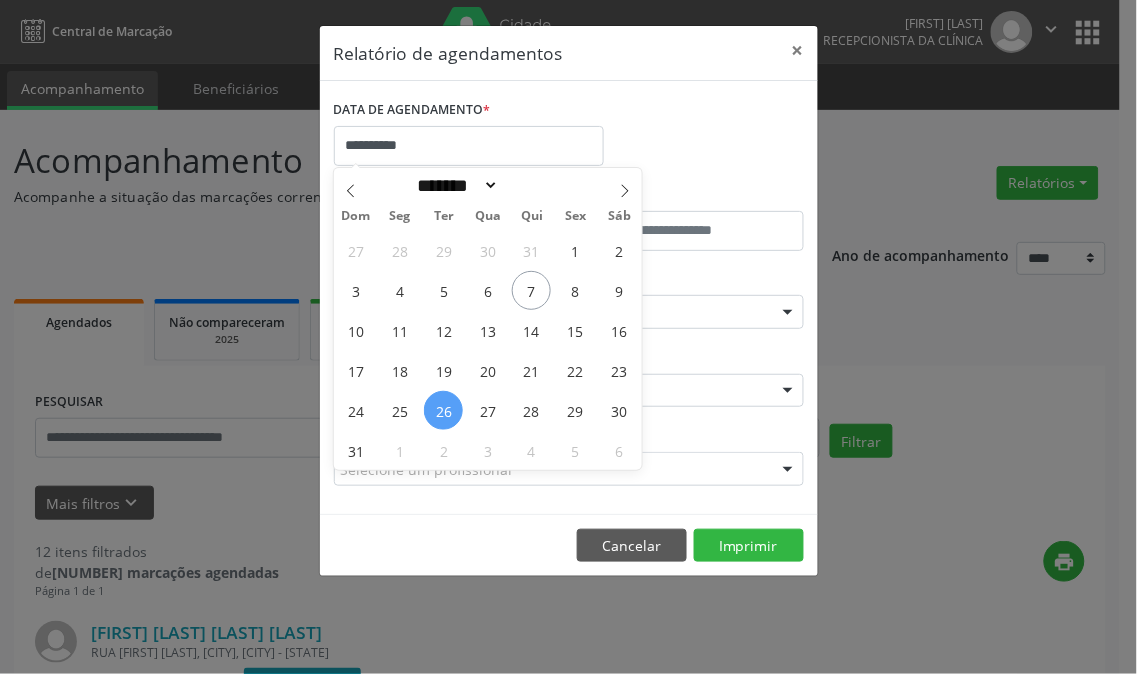 click on "26" at bounding box center [443, 410] 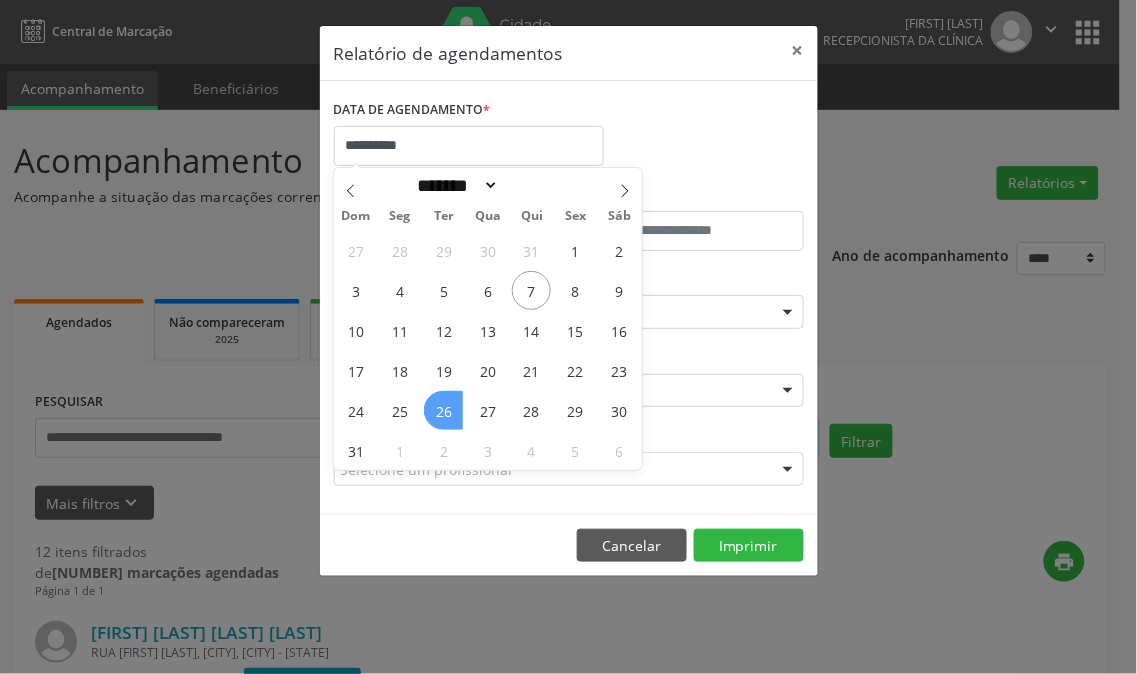 click on "26" at bounding box center (443, 410) 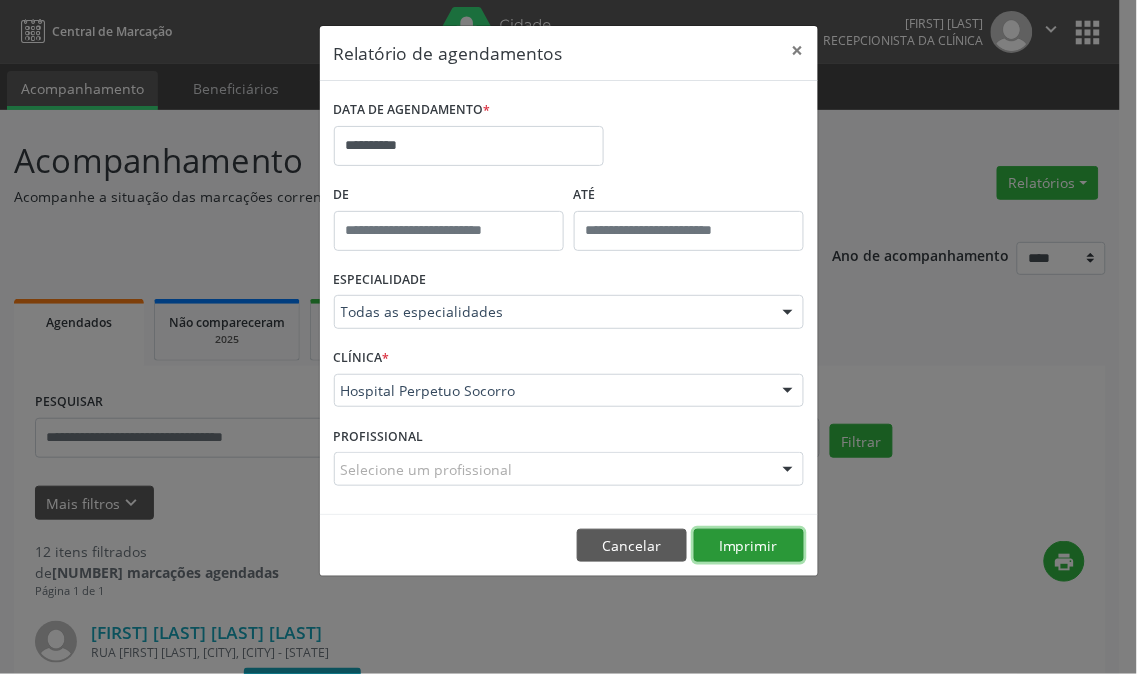 click on "Imprimir" at bounding box center (749, 546) 